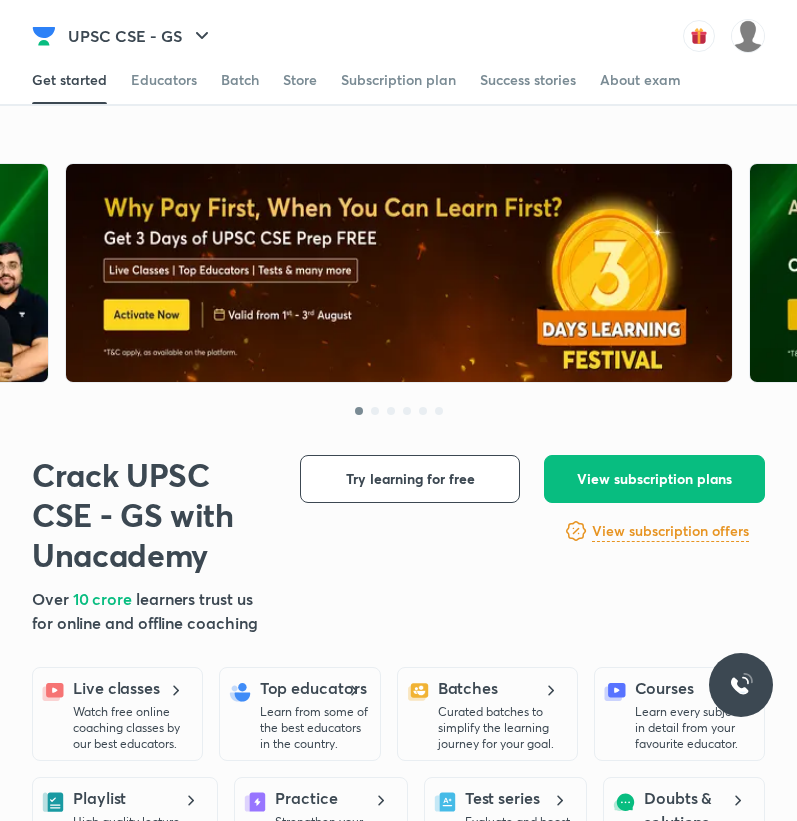 scroll, scrollTop: 0, scrollLeft: 0, axis: both 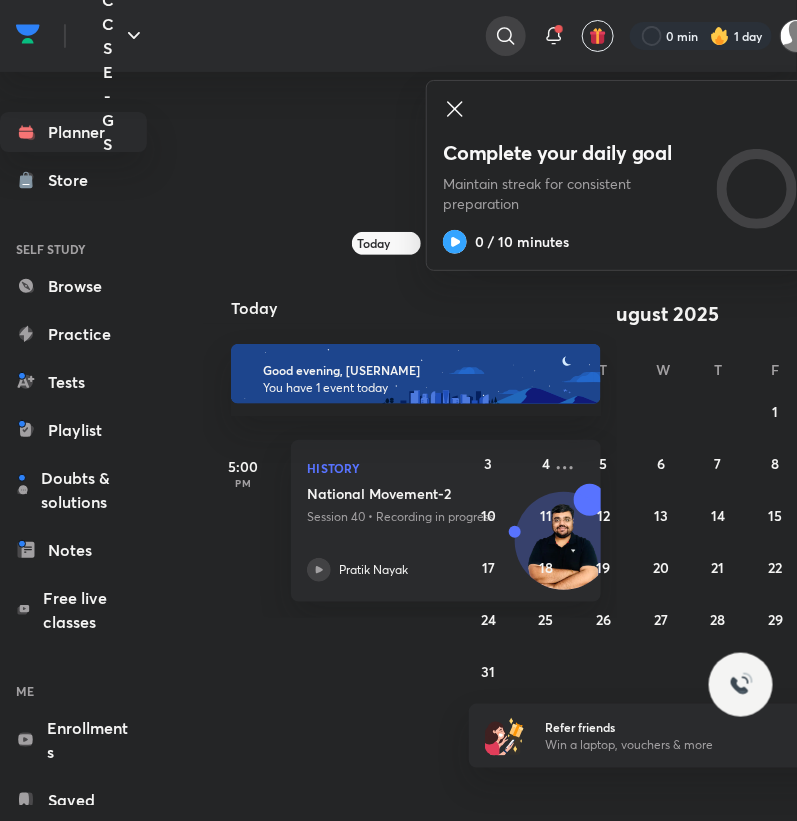 click 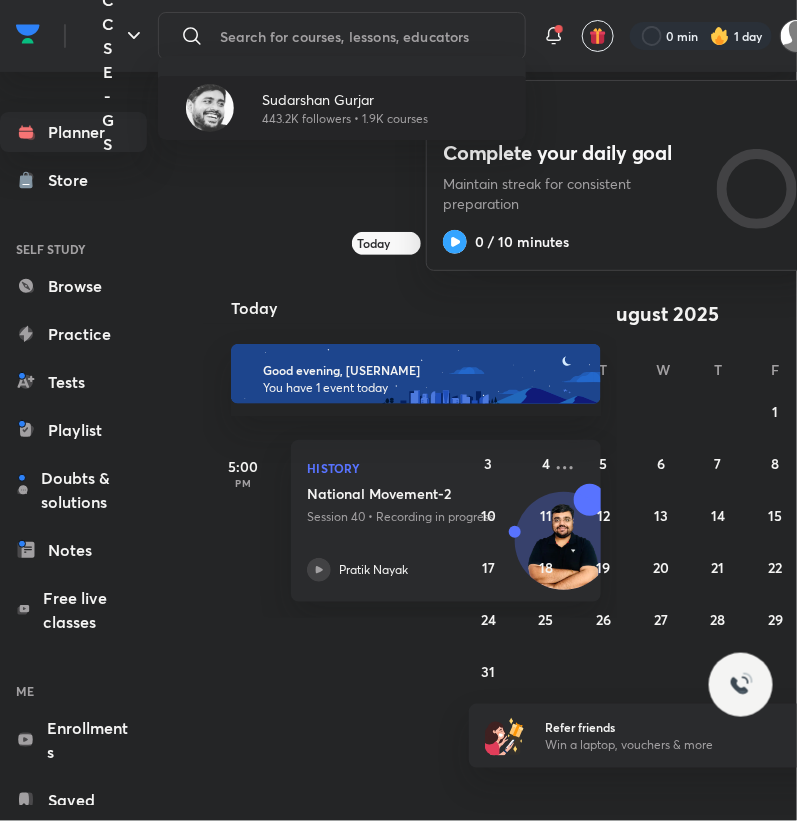 click on "Sudarshan Gurjar" at bounding box center (345, 99) 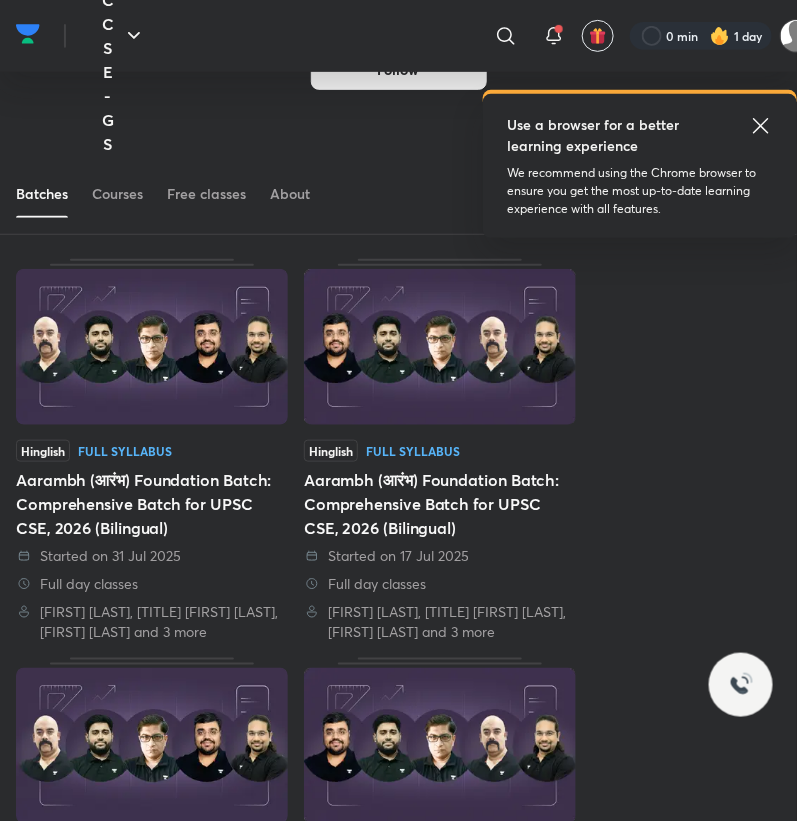 scroll, scrollTop: 119, scrollLeft: 0, axis: vertical 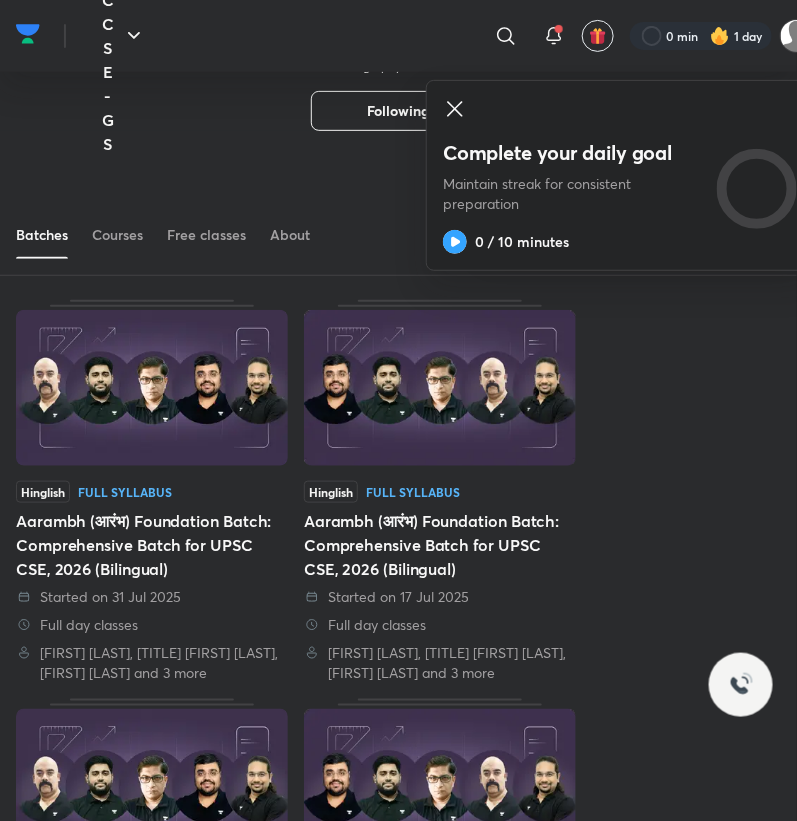 click 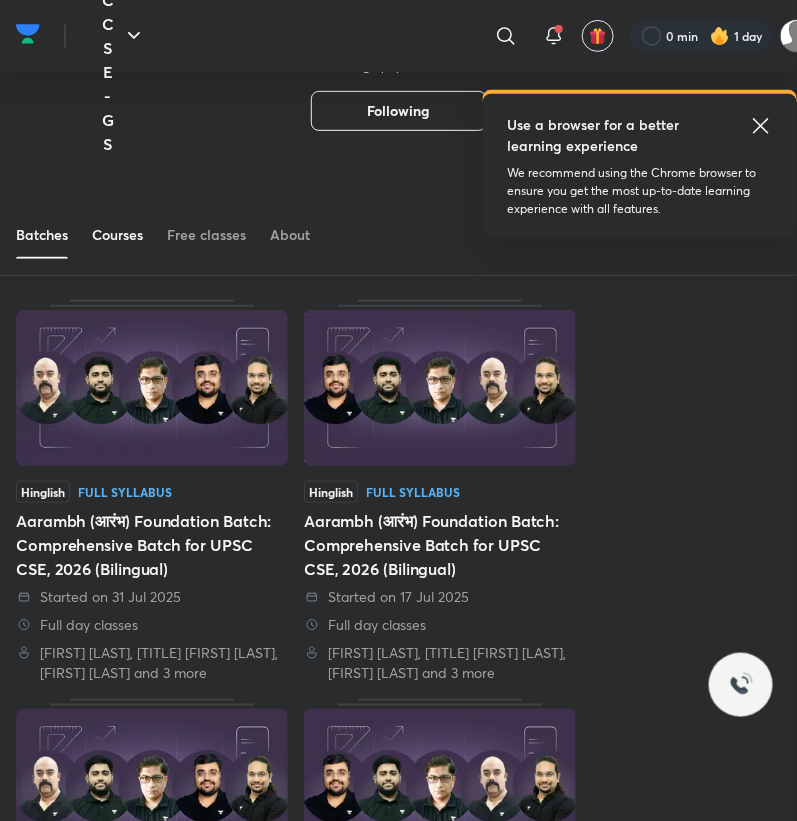 click on "Courses" at bounding box center [117, 235] 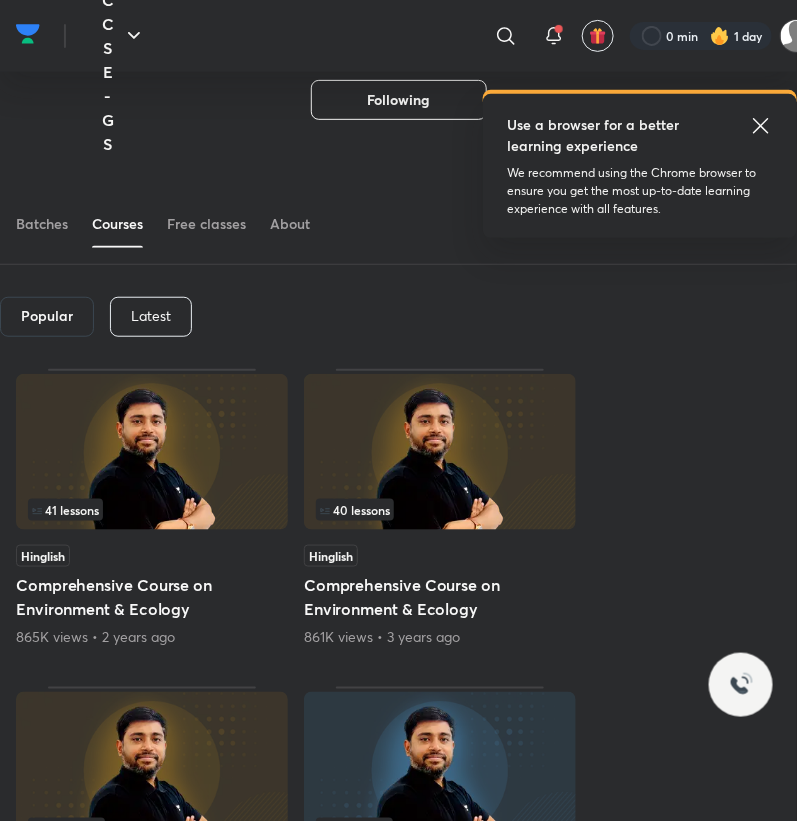 scroll, scrollTop: 119, scrollLeft: 0, axis: vertical 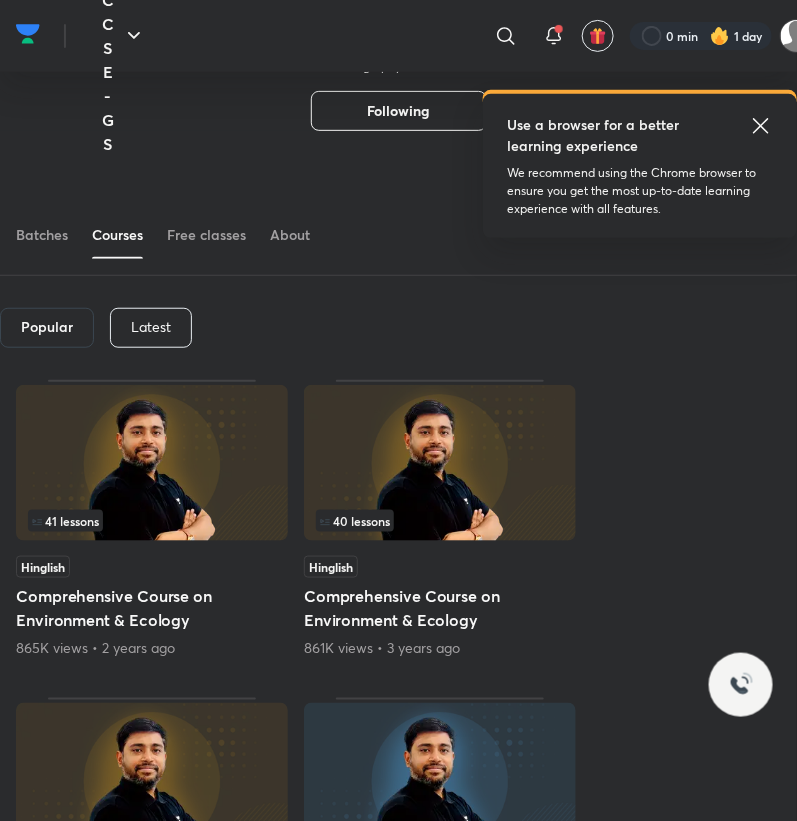 click on "Latest" at bounding box center (151, 327) 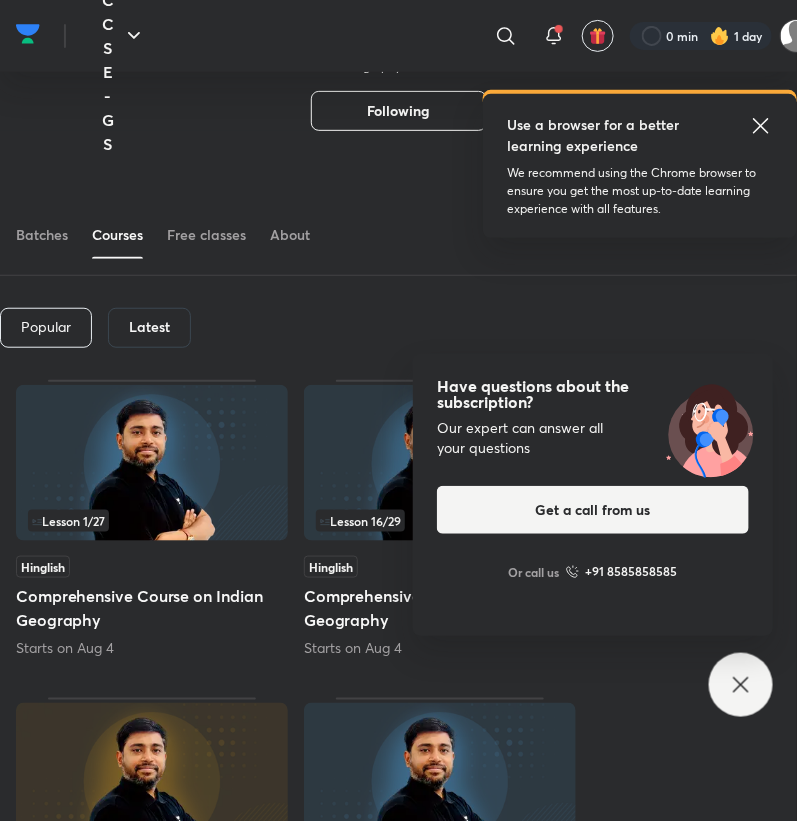 click 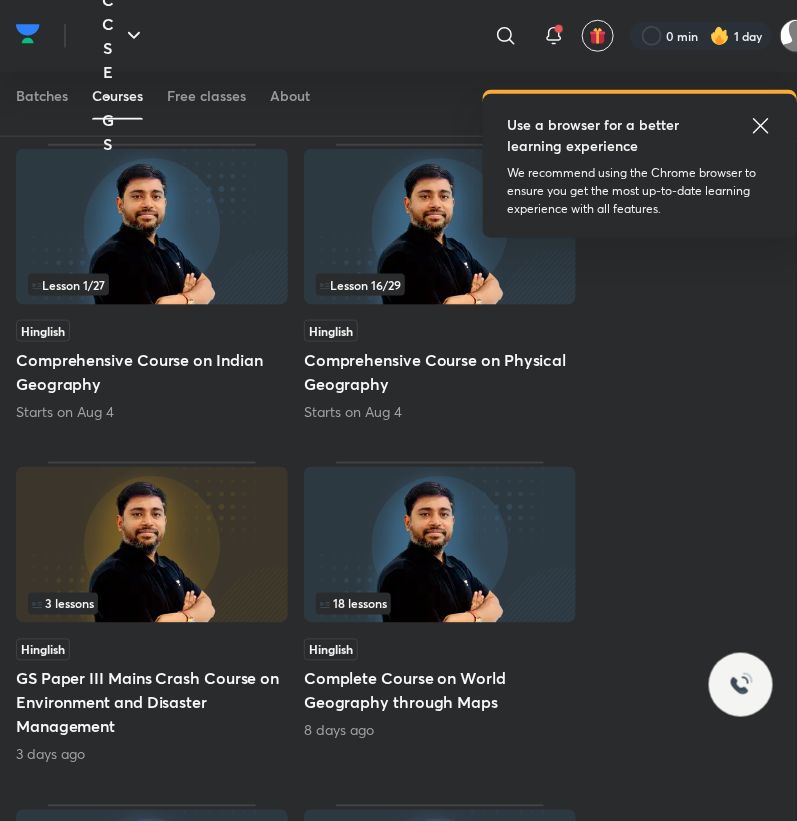 scroll, scrollTop: 358, scrollLeft: 0, axis: vertical 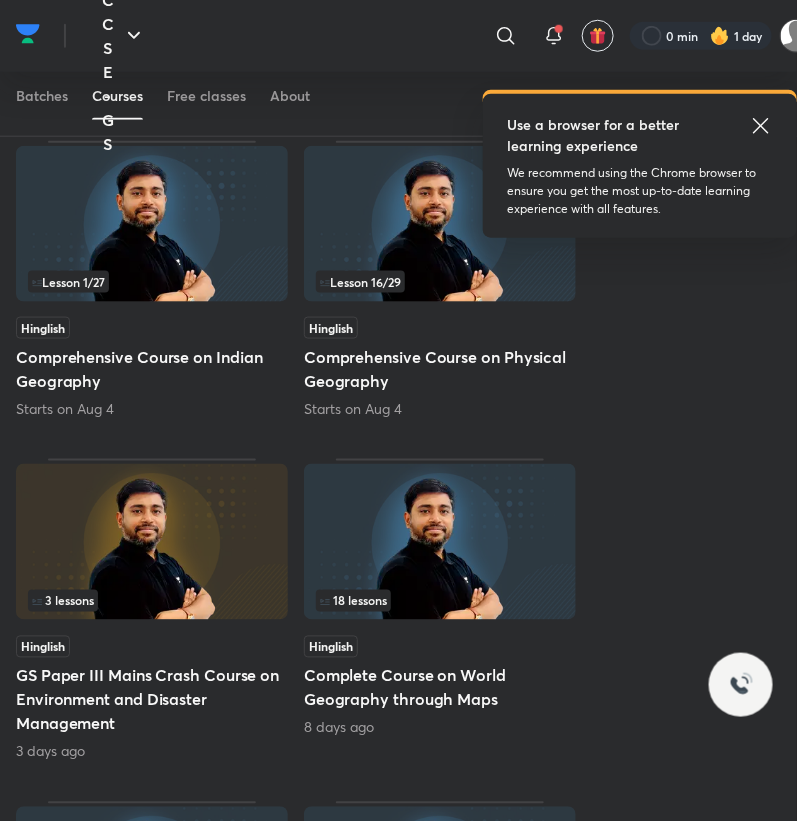 click 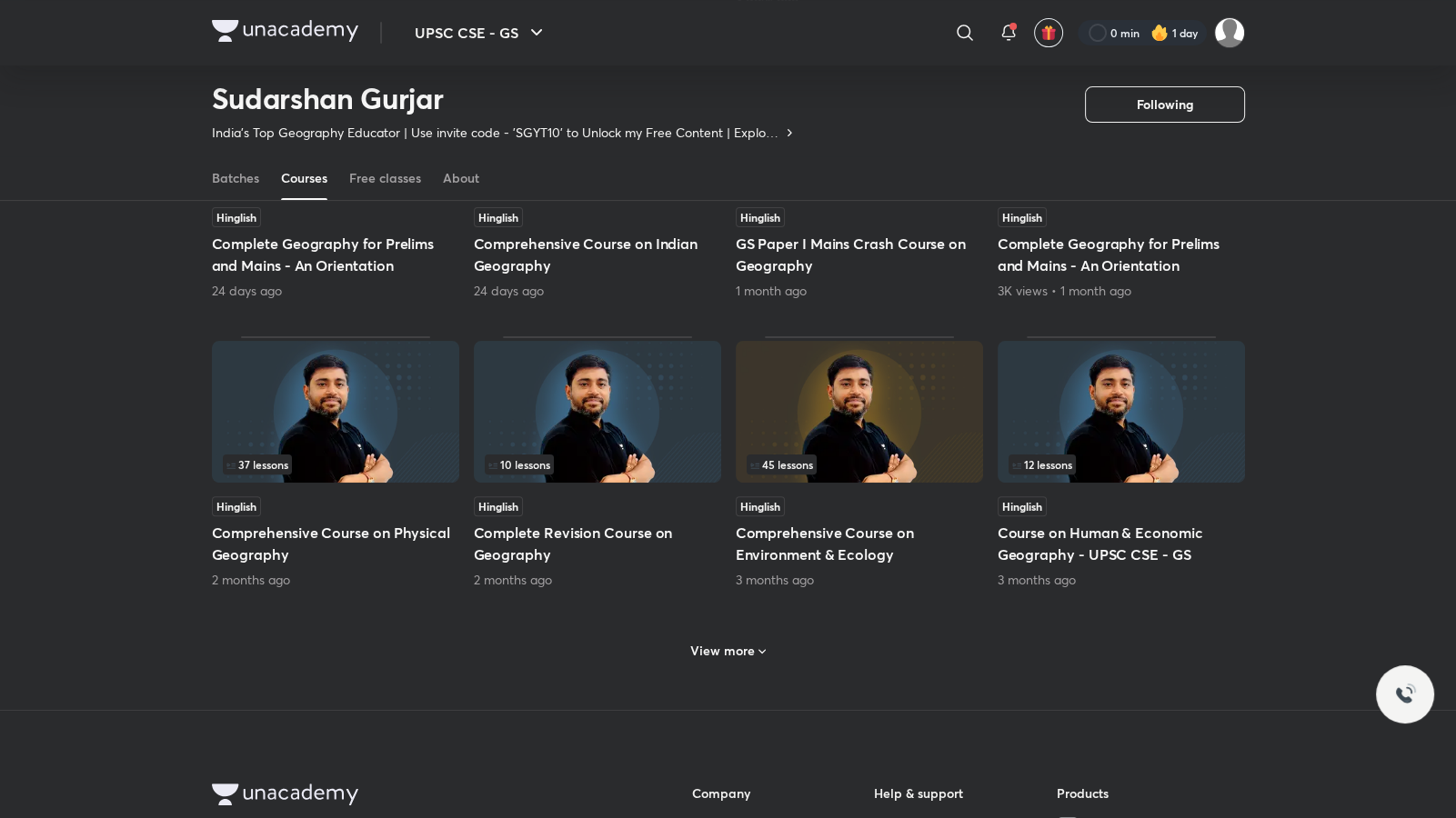 scroll, scrollTop: 693, scrollLeft: 0, axis: vertical 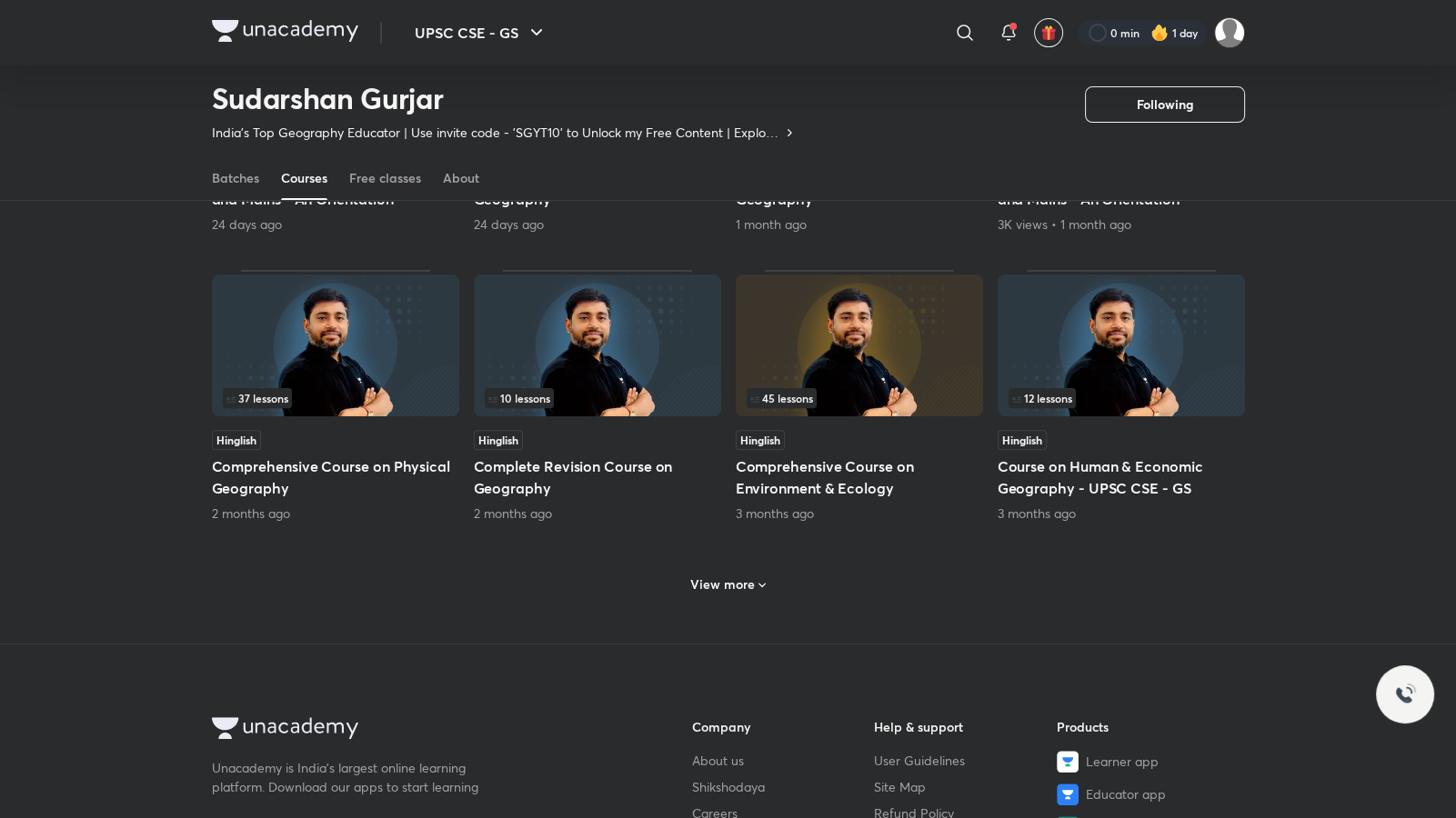 click on "Hinglish" at bounding box center (597, 440) 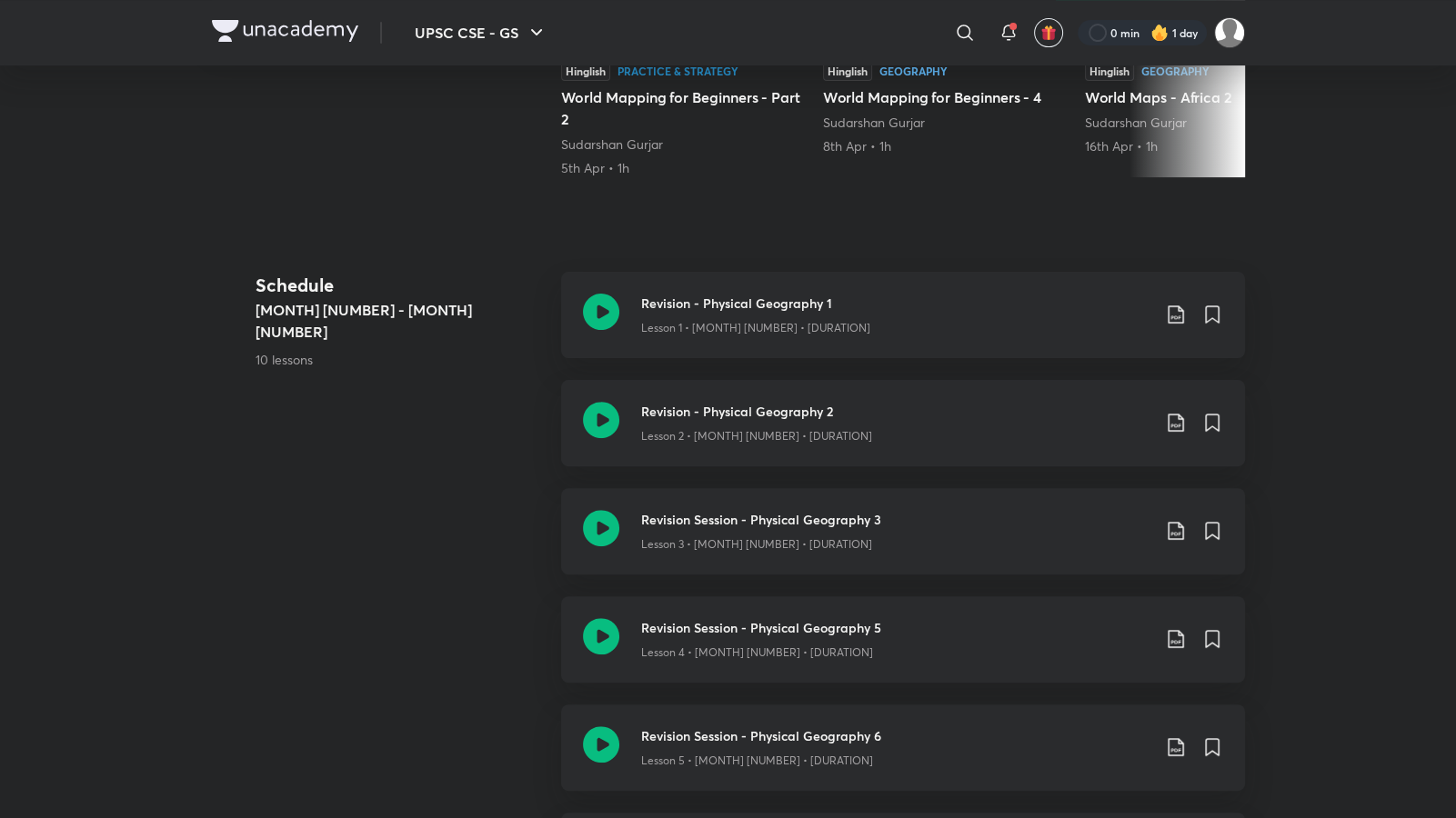 scroll, scrollTop: 0, scrollLeft: 0, axis: both 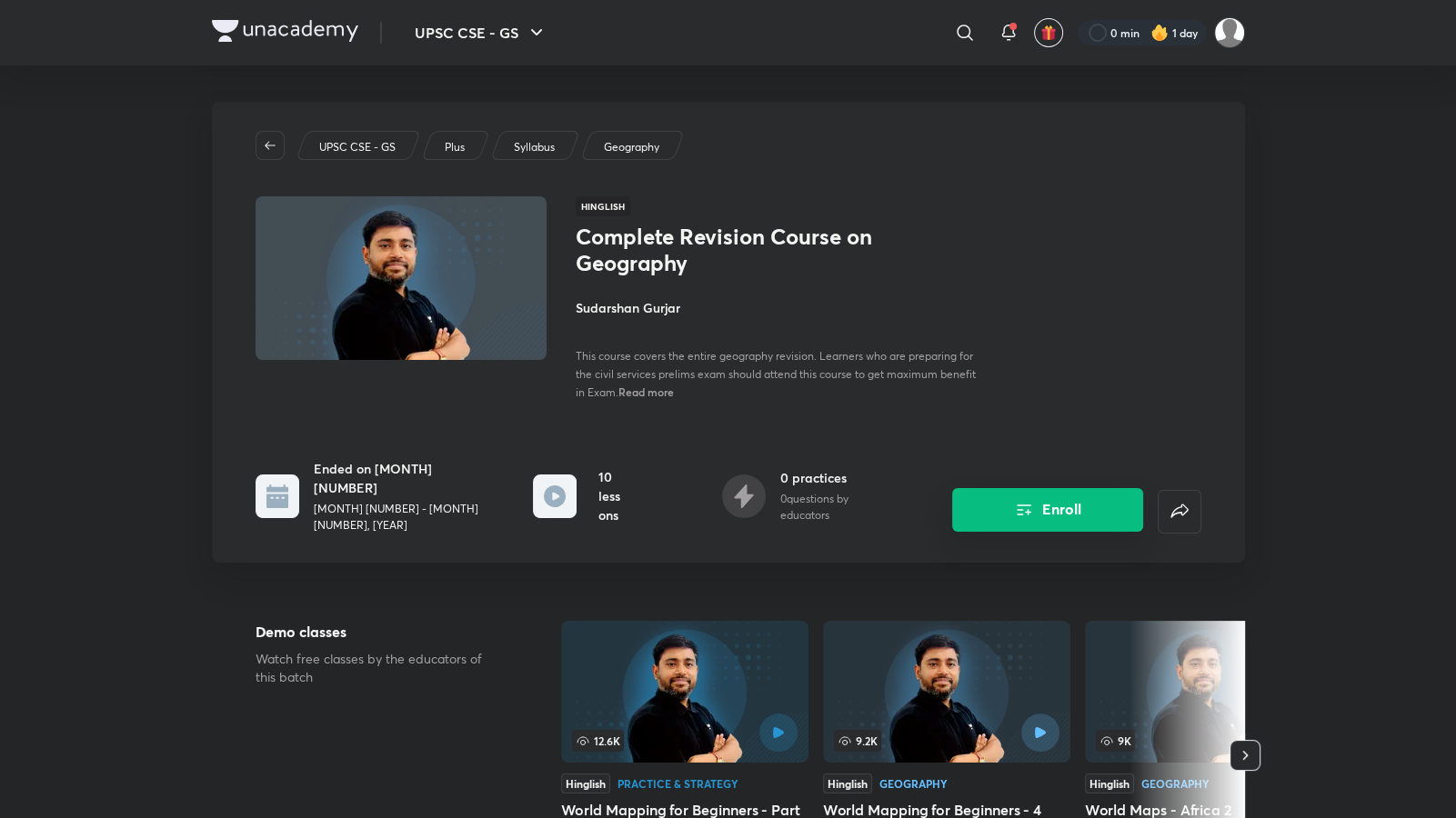 click 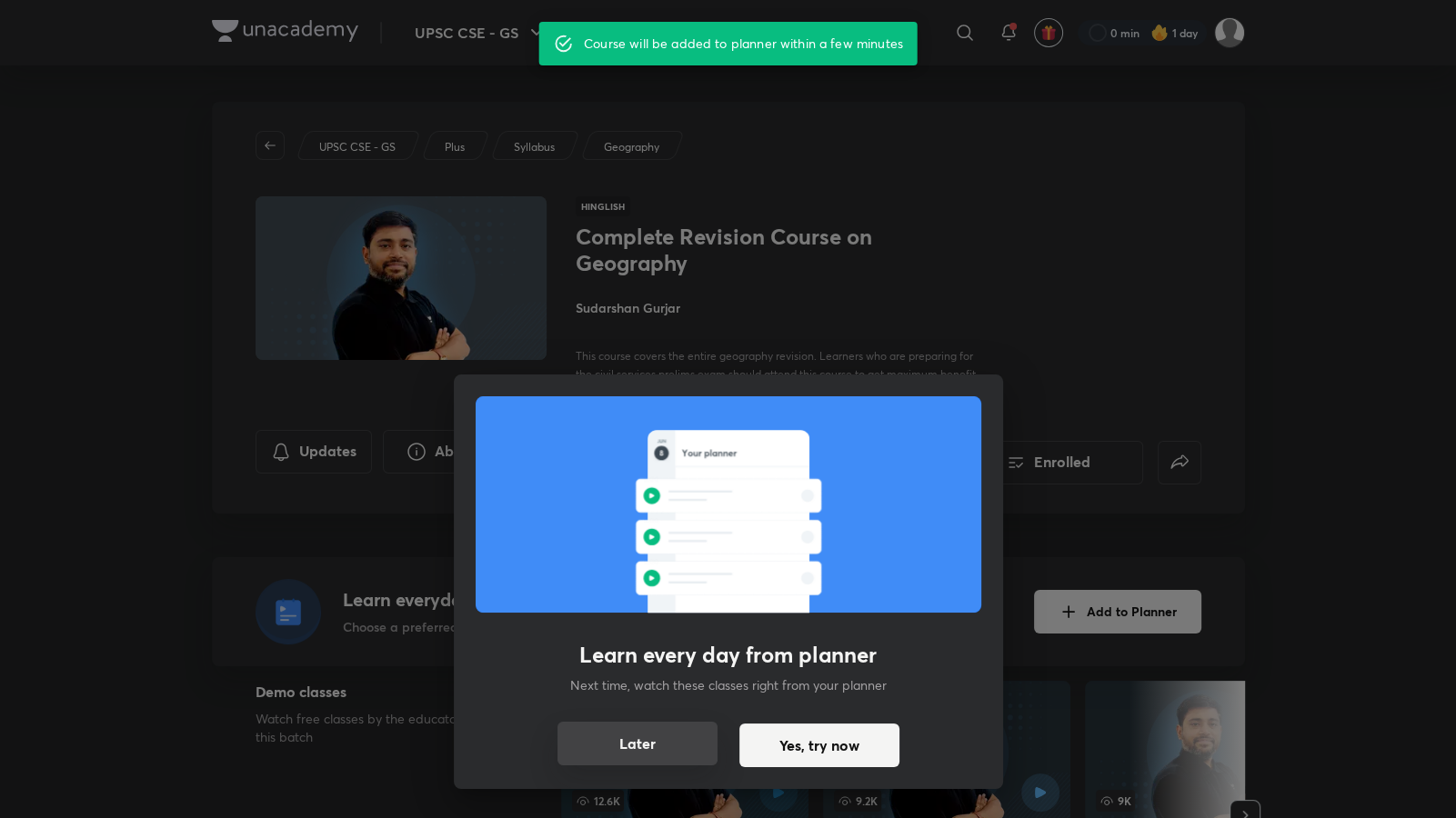 click on "Later" at bounding box center (638, 743) 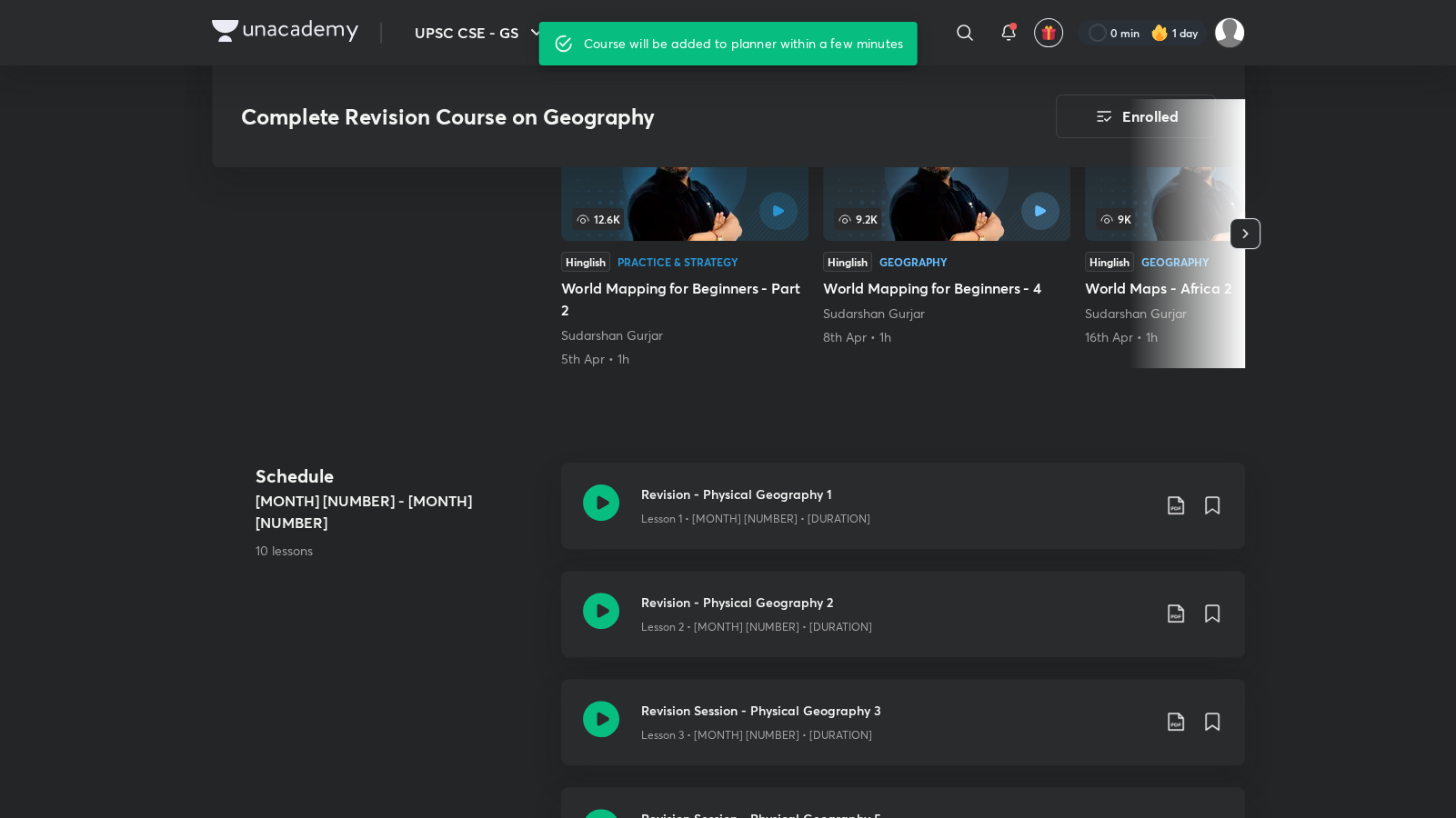 scroll, scrollTop: 583, scrollLeft: 0, axis: vertical 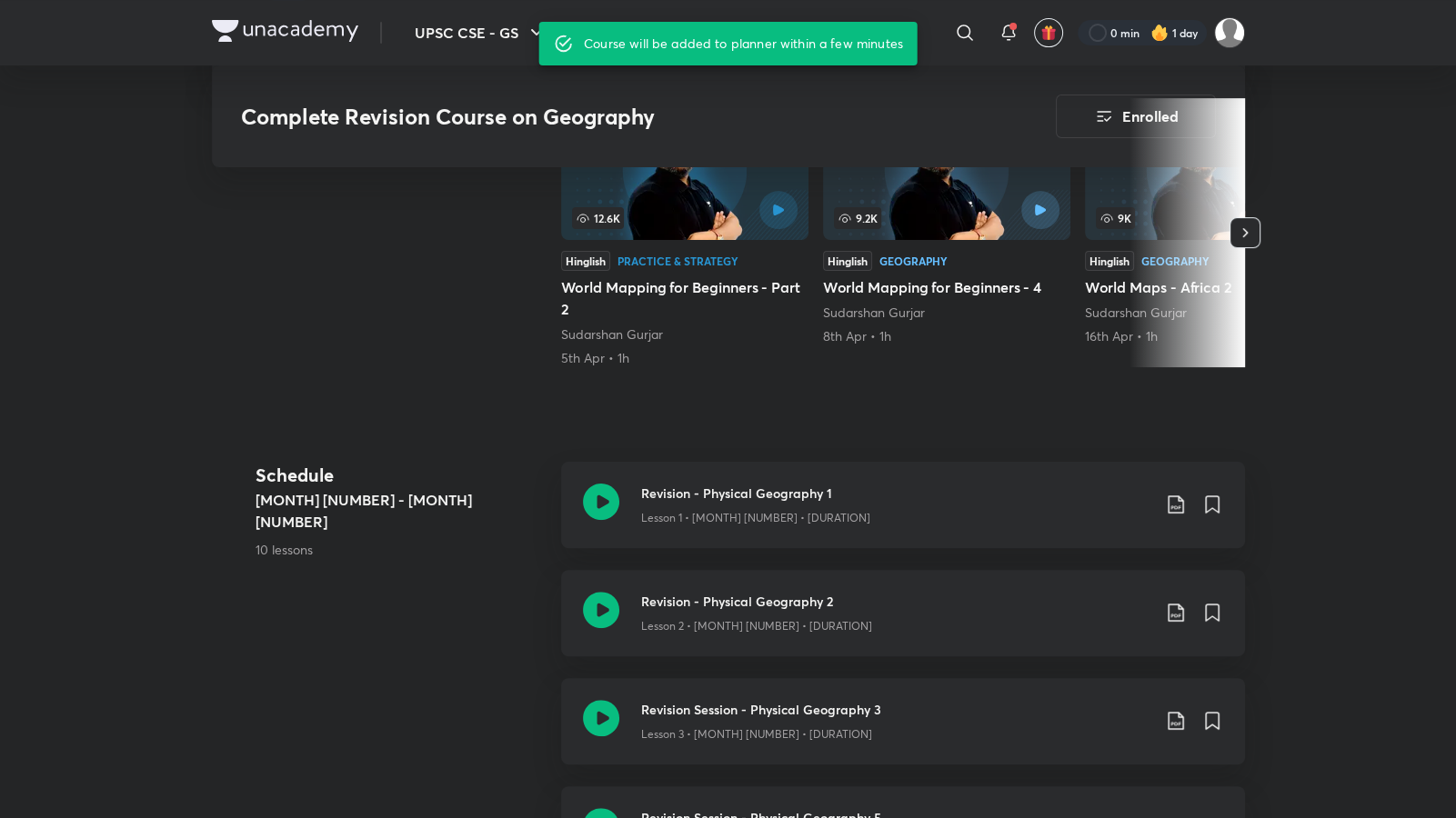 click on "Lesson 1 • [MONTH] [NUMBER] • [DURATION]" at bounding box center [896, 514] 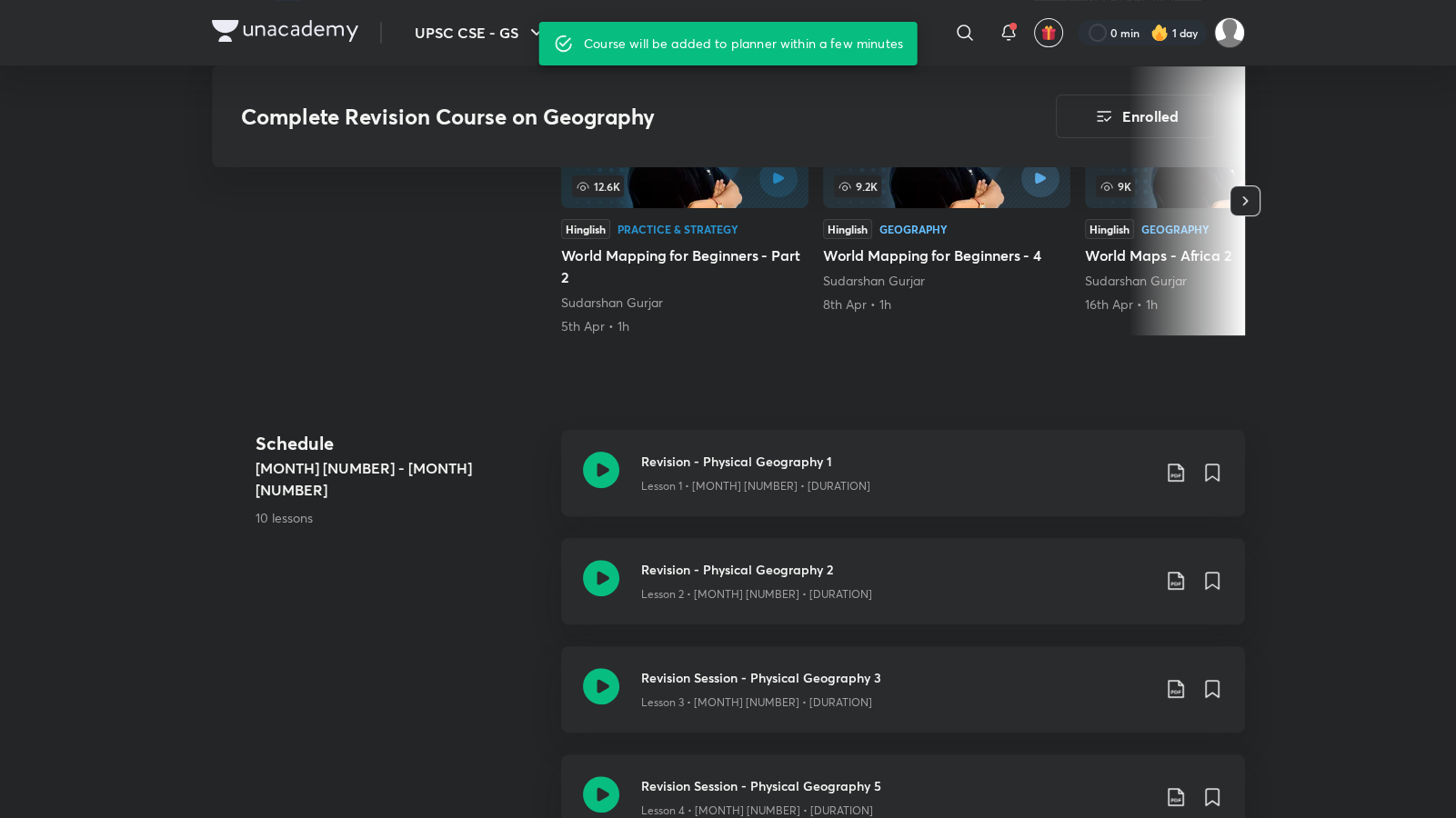 scroll, scrollTop: 616, scrollLeft: 0, axis: vertical 